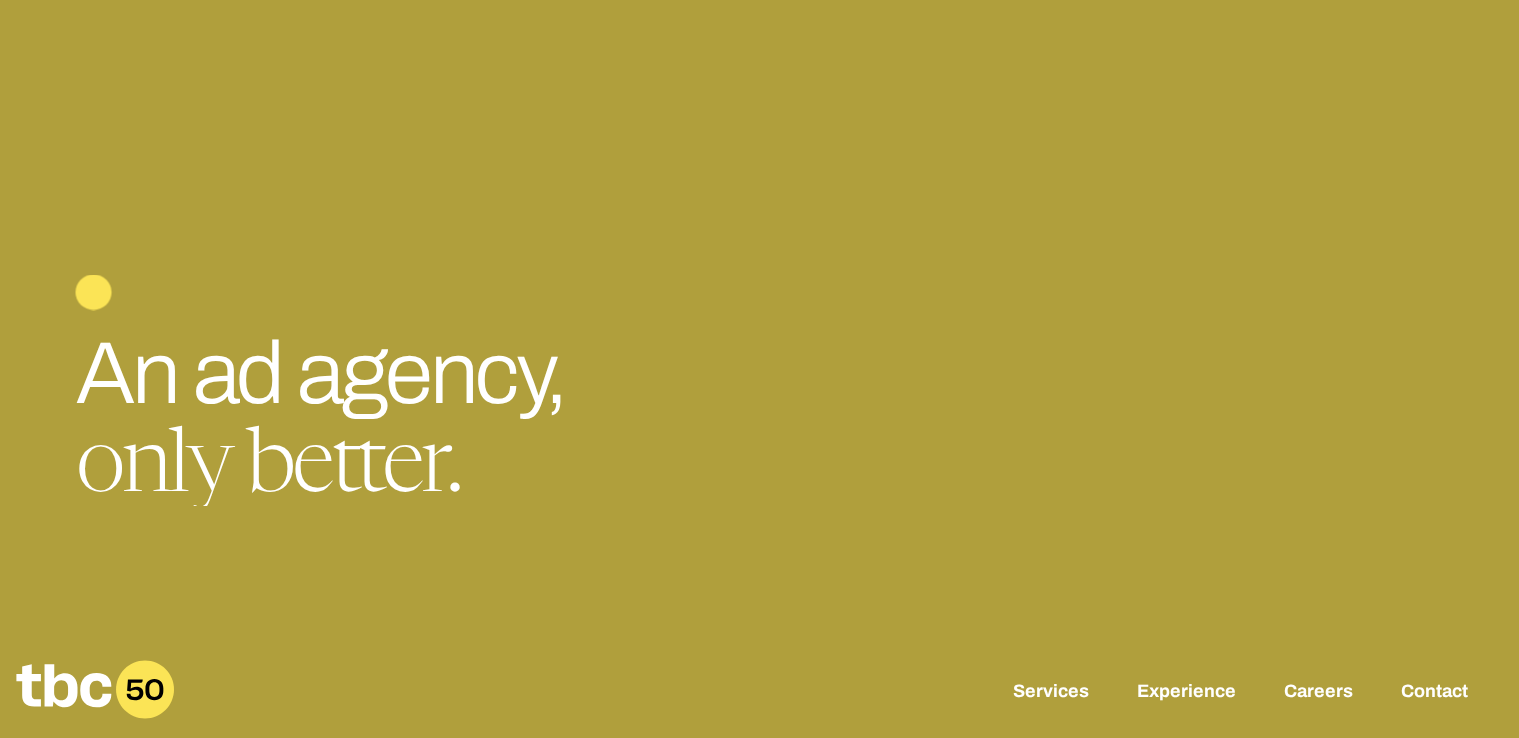 scroll, scrollTop: 0, scrollLeft: 0, axis: both 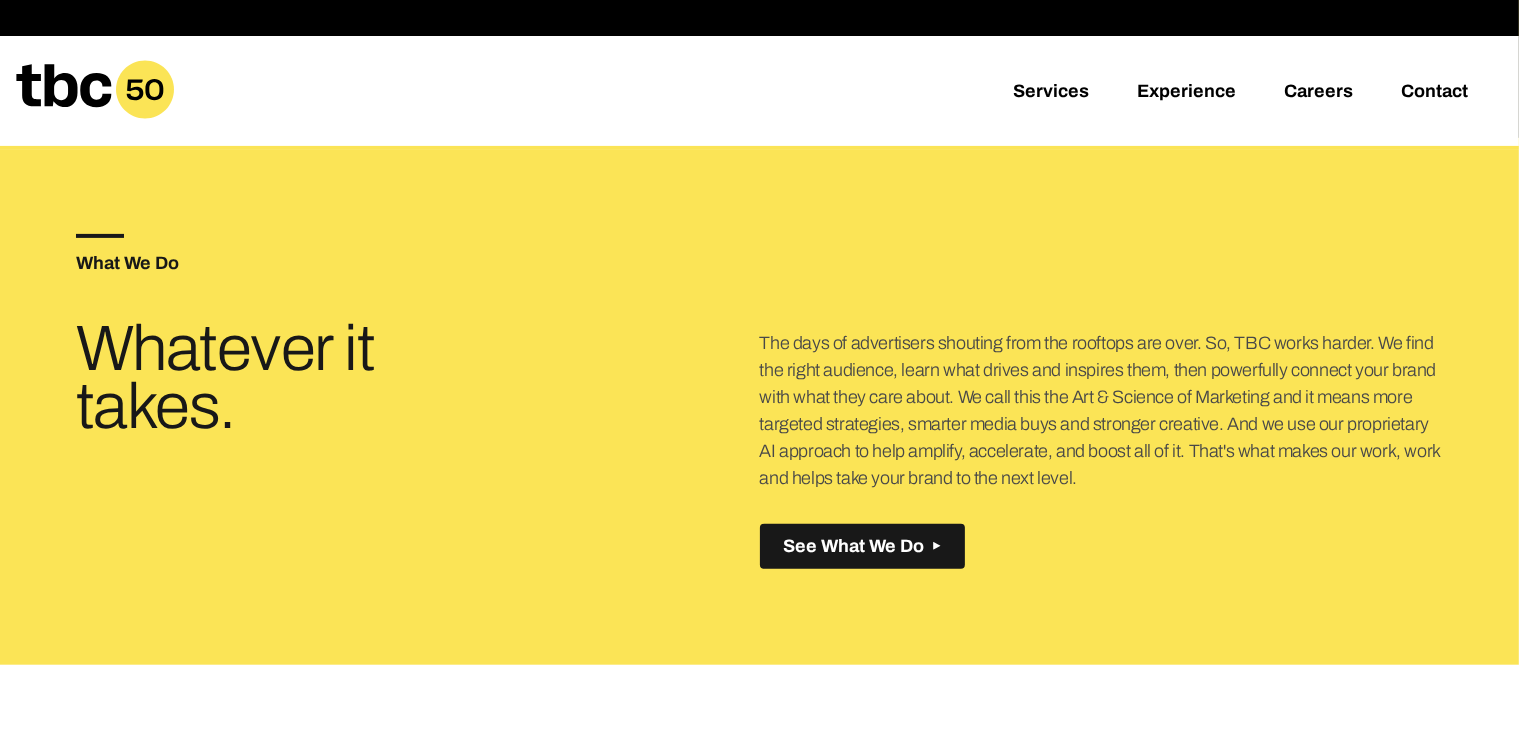 click on "Services Experience Careers Contact" at bounding box center (759, 91) 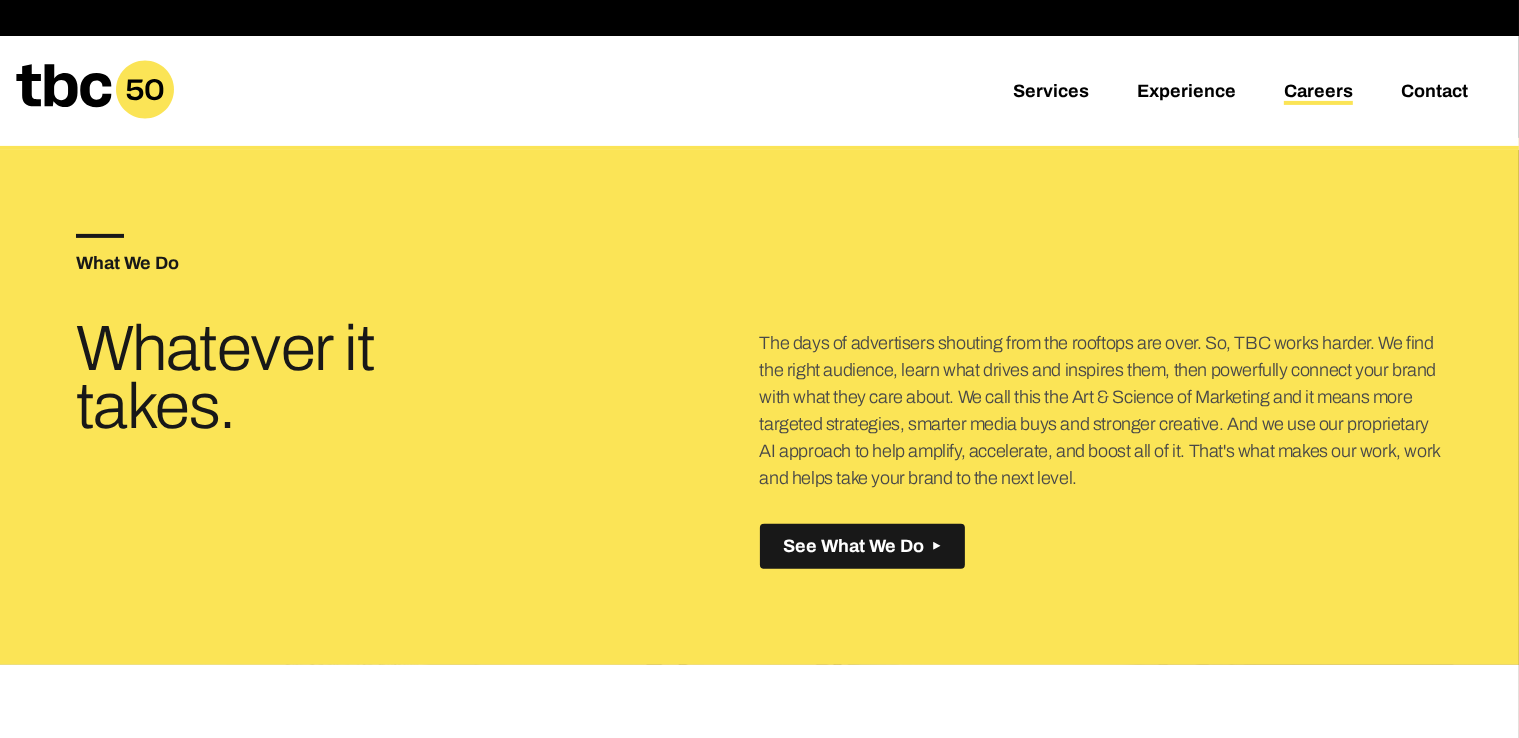 click on "Careers" at bounding box center (1318, 93) 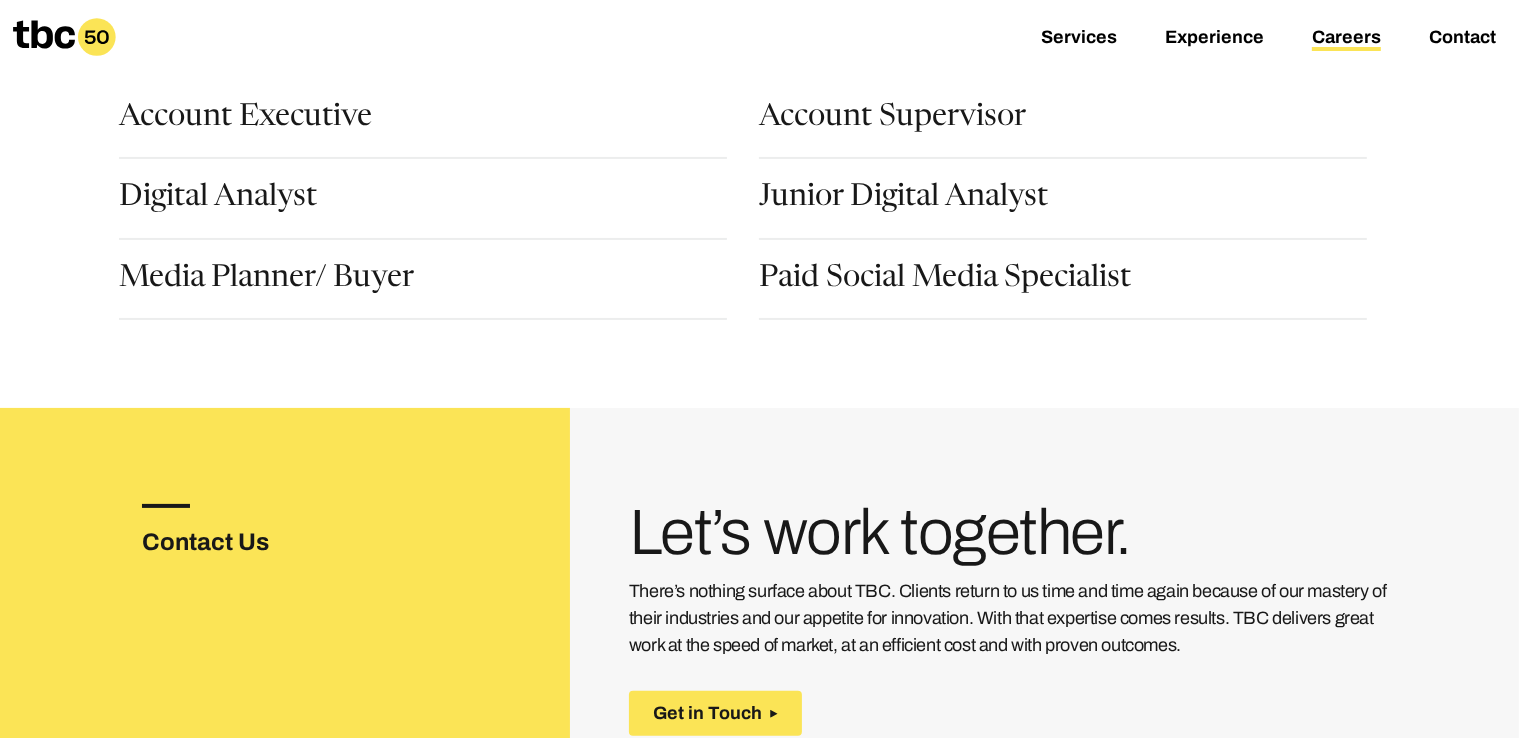 scroll, scrollTop: 875, scrollLeft: 0, axis: vertical 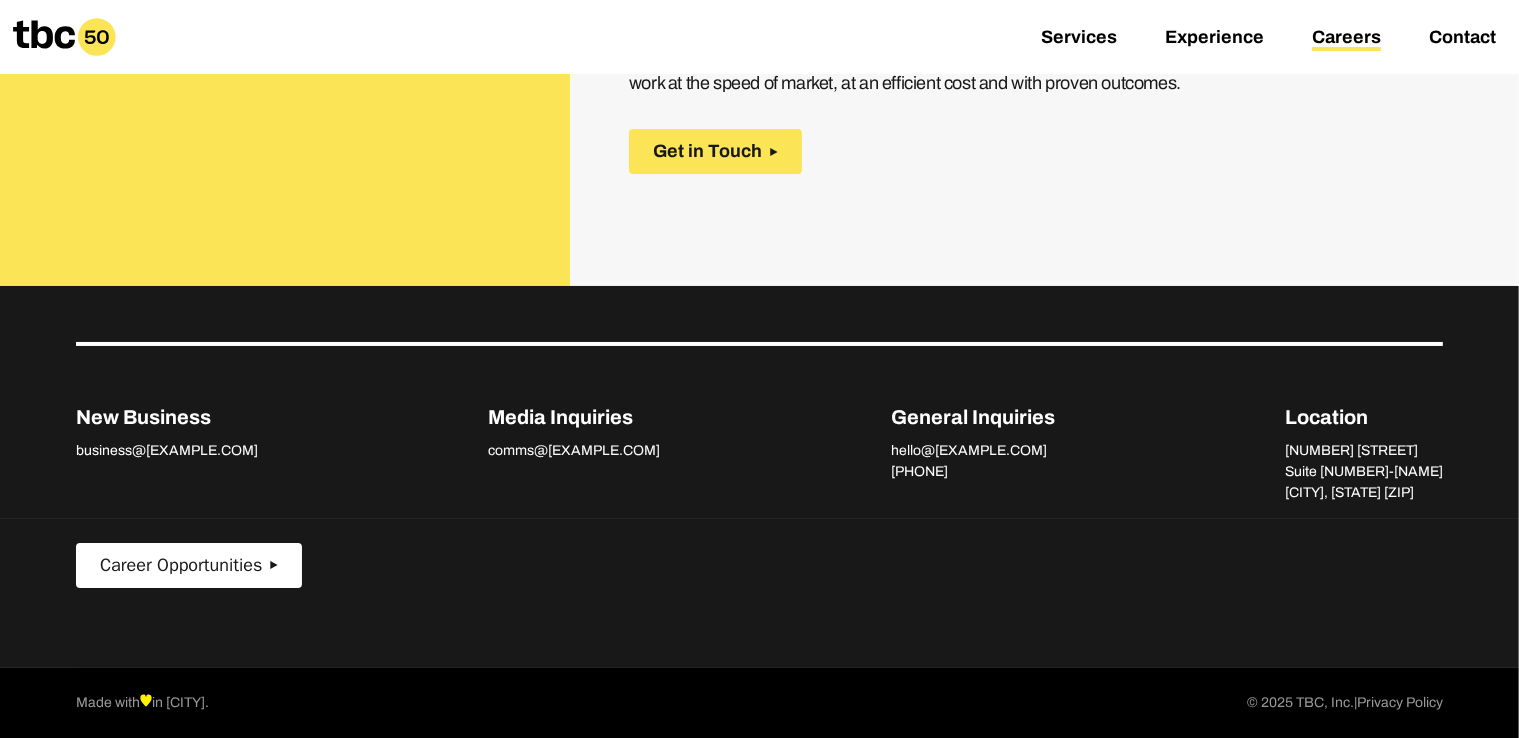 click on "Career Opportunities" at bounding box center [181, 565] 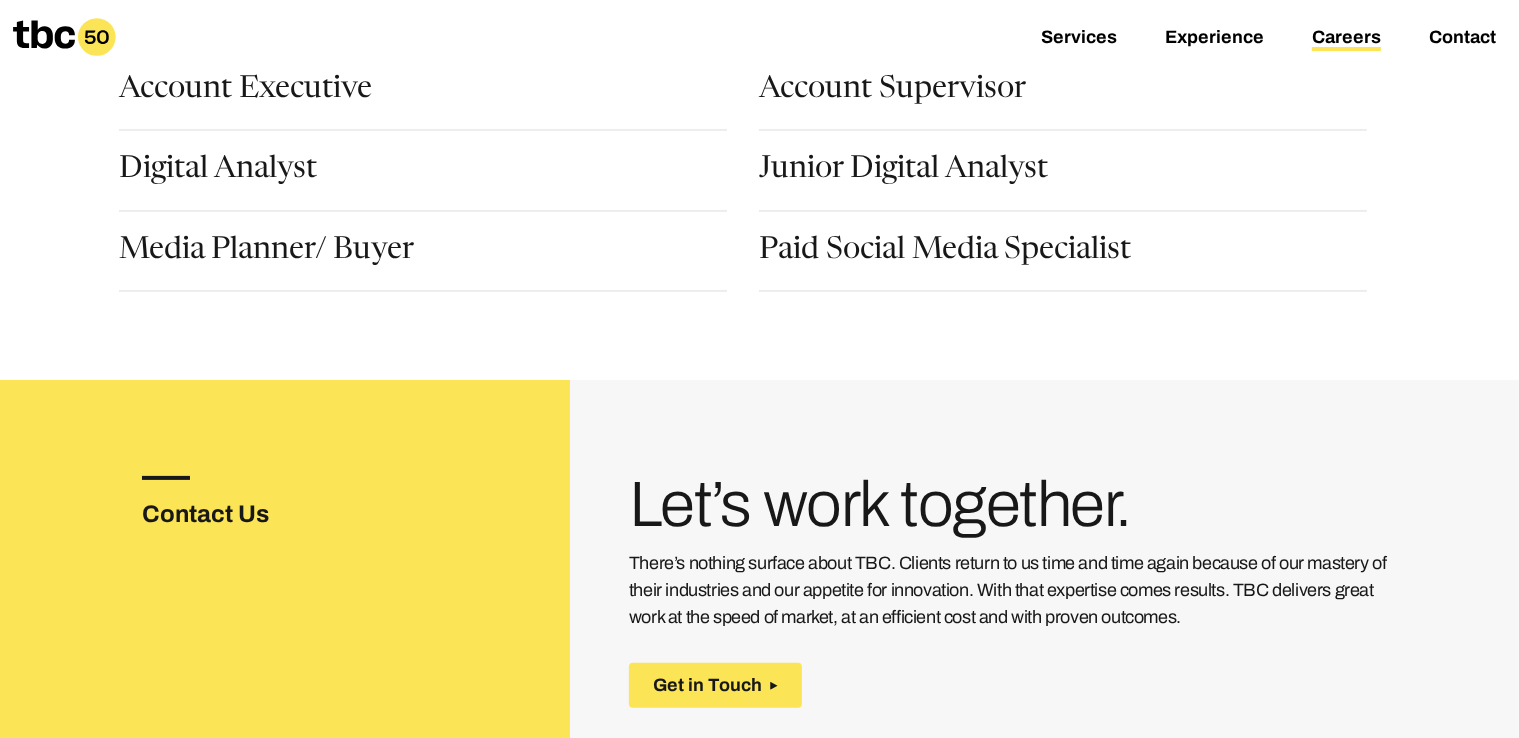 scroll, scrollTop: 0, scrollLeft: 0, axis: both 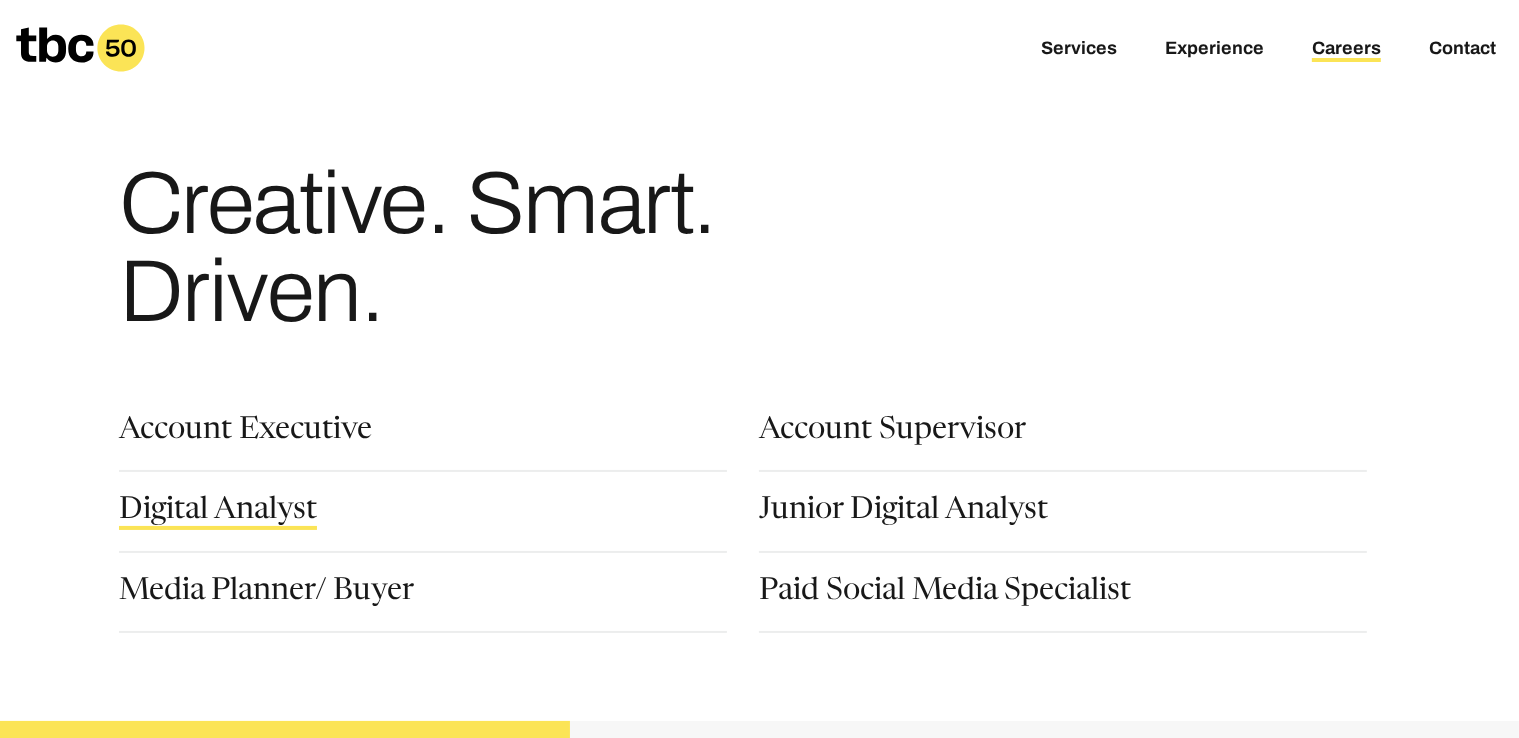 click on "Digital Analyst" at bounding box center (218, 513) 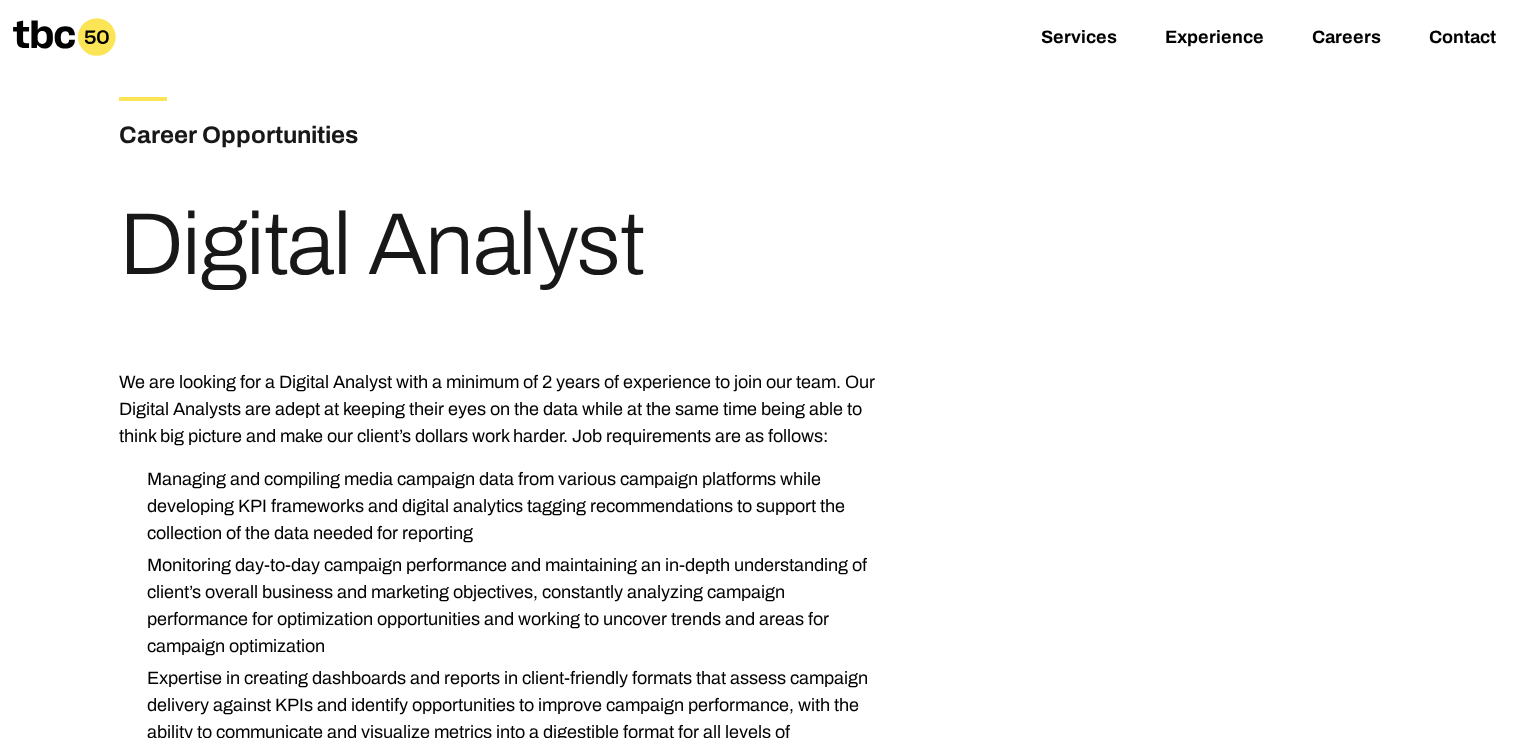 scroll, scrollTop: 0, scrollLeft: 0, axis: both 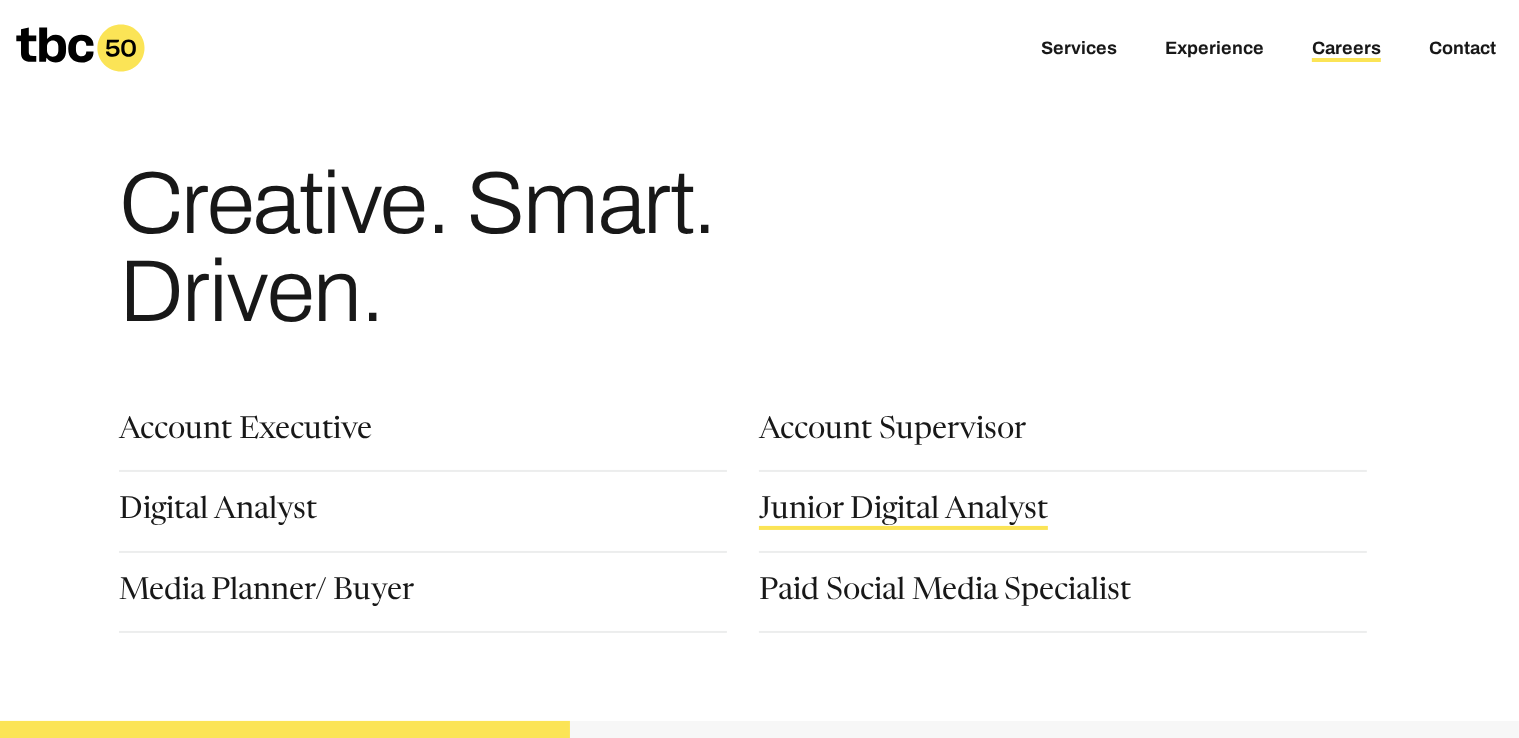 click on "Junior Digital Analyst" at bounding box center (903, 513) 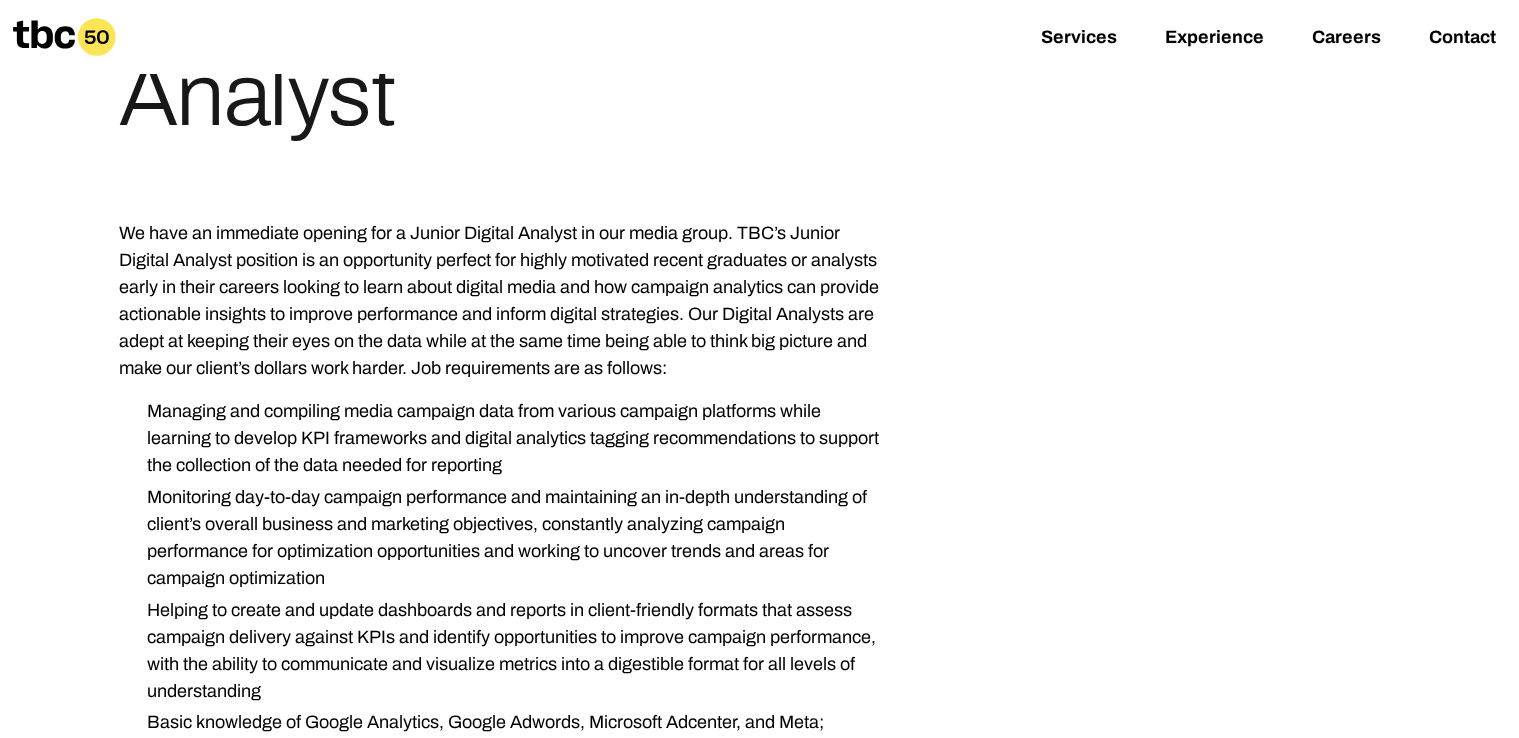 scroll, scrollTop: 200, scrollLeft: 0, axis: vertical 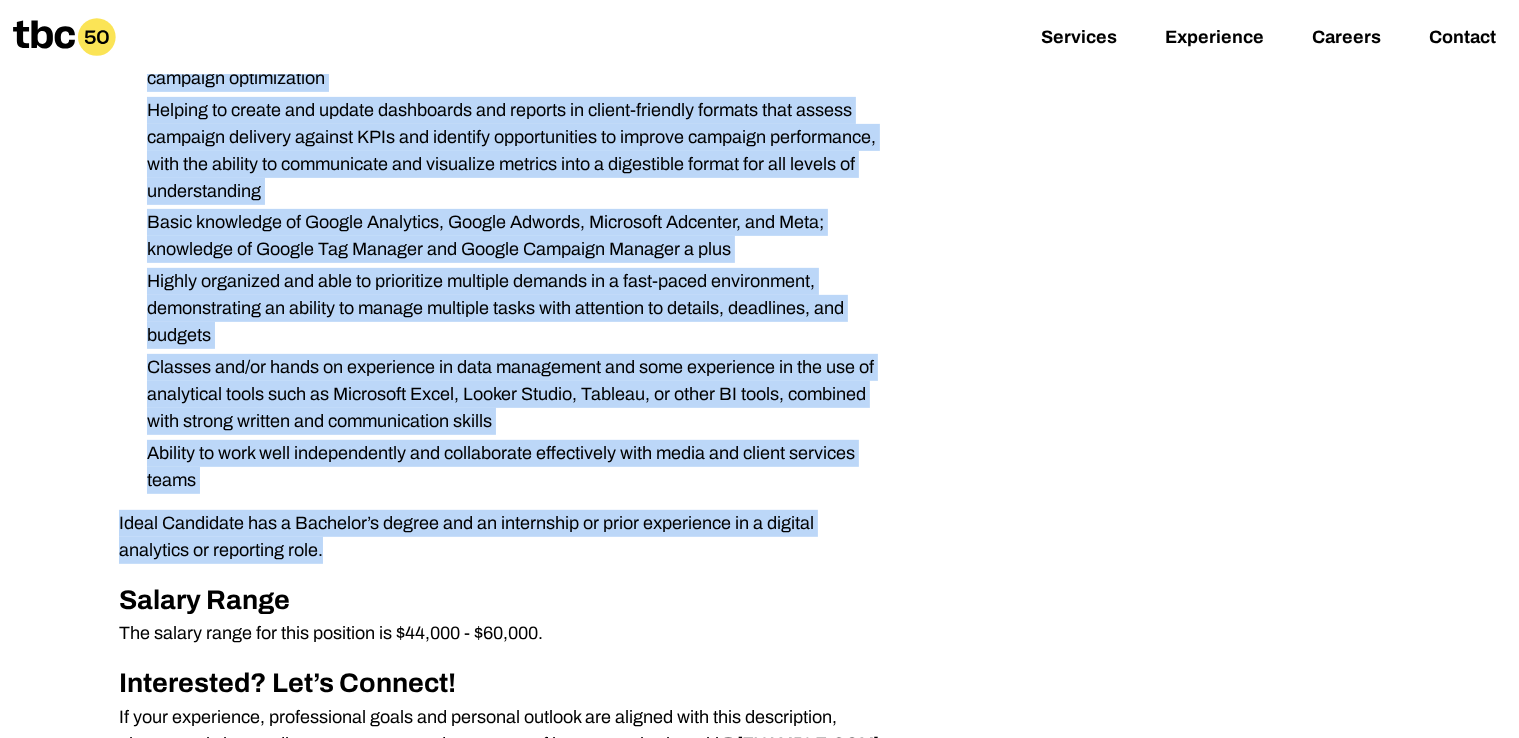 drag, startPoint x: 122, startPoint y: 310, endPoint x: 330, endPoint y: 540, distance: 310.1032 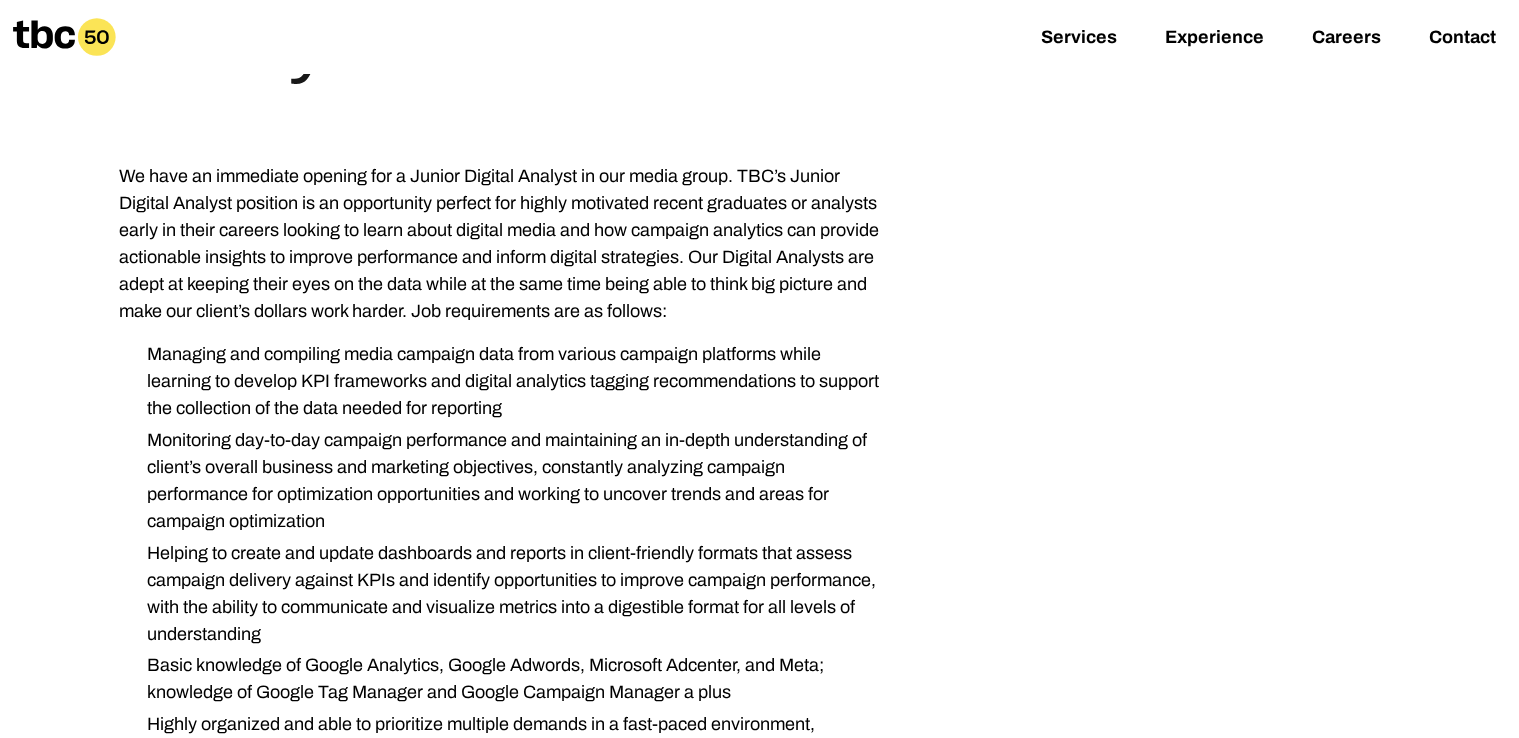 scroll, scrollTop: 200, scrollLeft: 0, axis: vertical 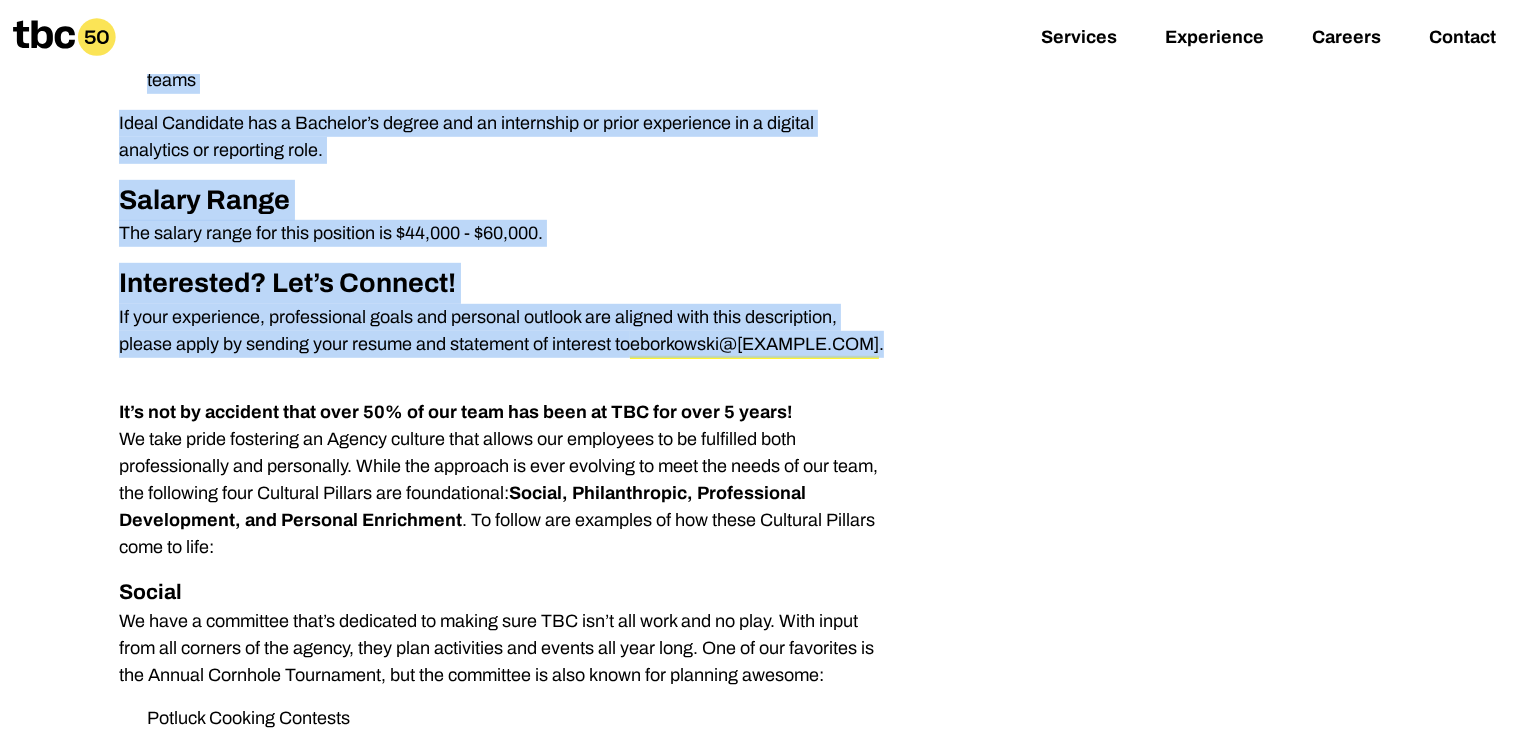 drag, startPoint x: 149, startPoint y: 84, endPoint x: 918, endPoint y: 367, distance: 819.42053 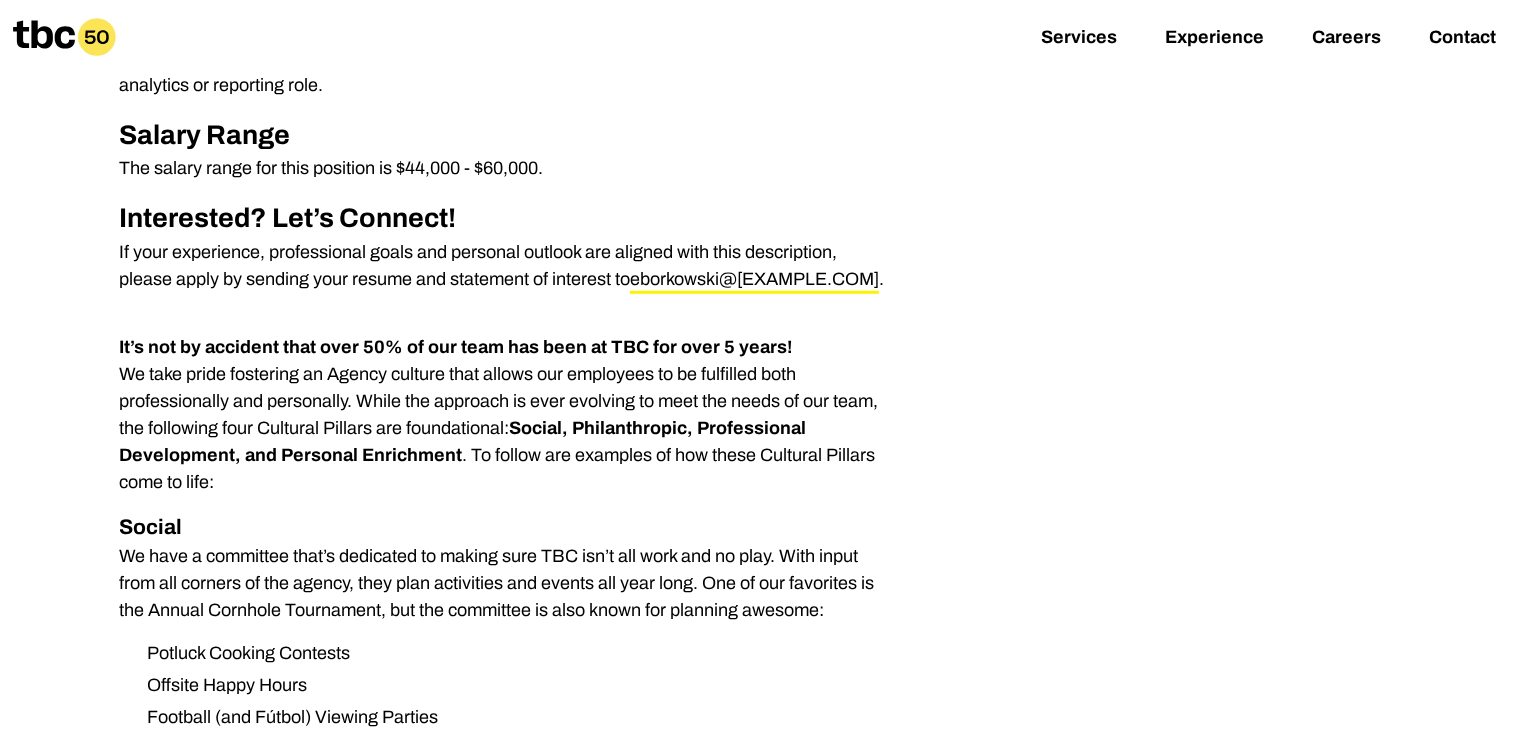 scroll, scrollTop: 1300, scrollLeft: 0, axis: vertical 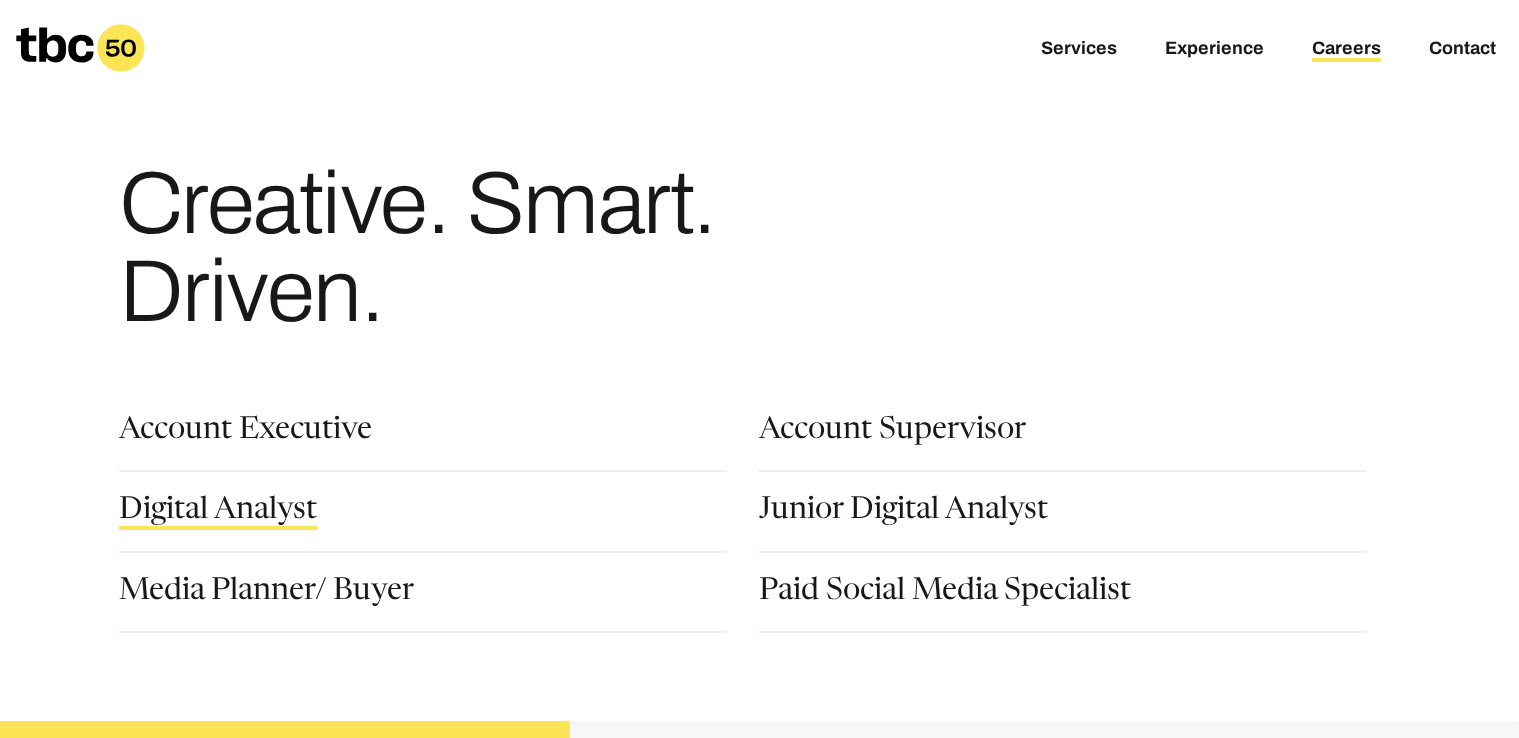 click on "Digital Analyst" at bounding box center [218, 513] 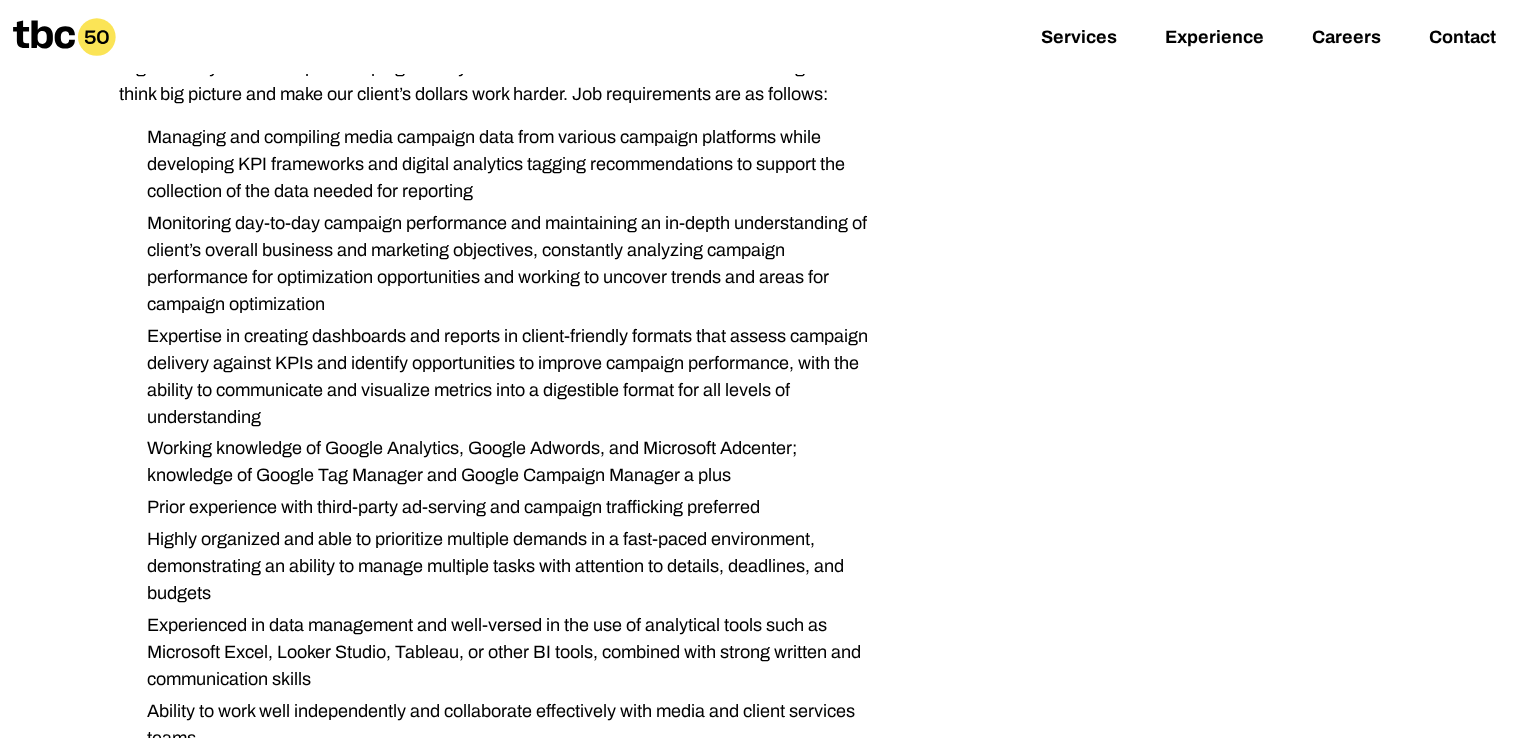 scroll, scrollTop: 400, scrollLeft: 0, axis: vertical 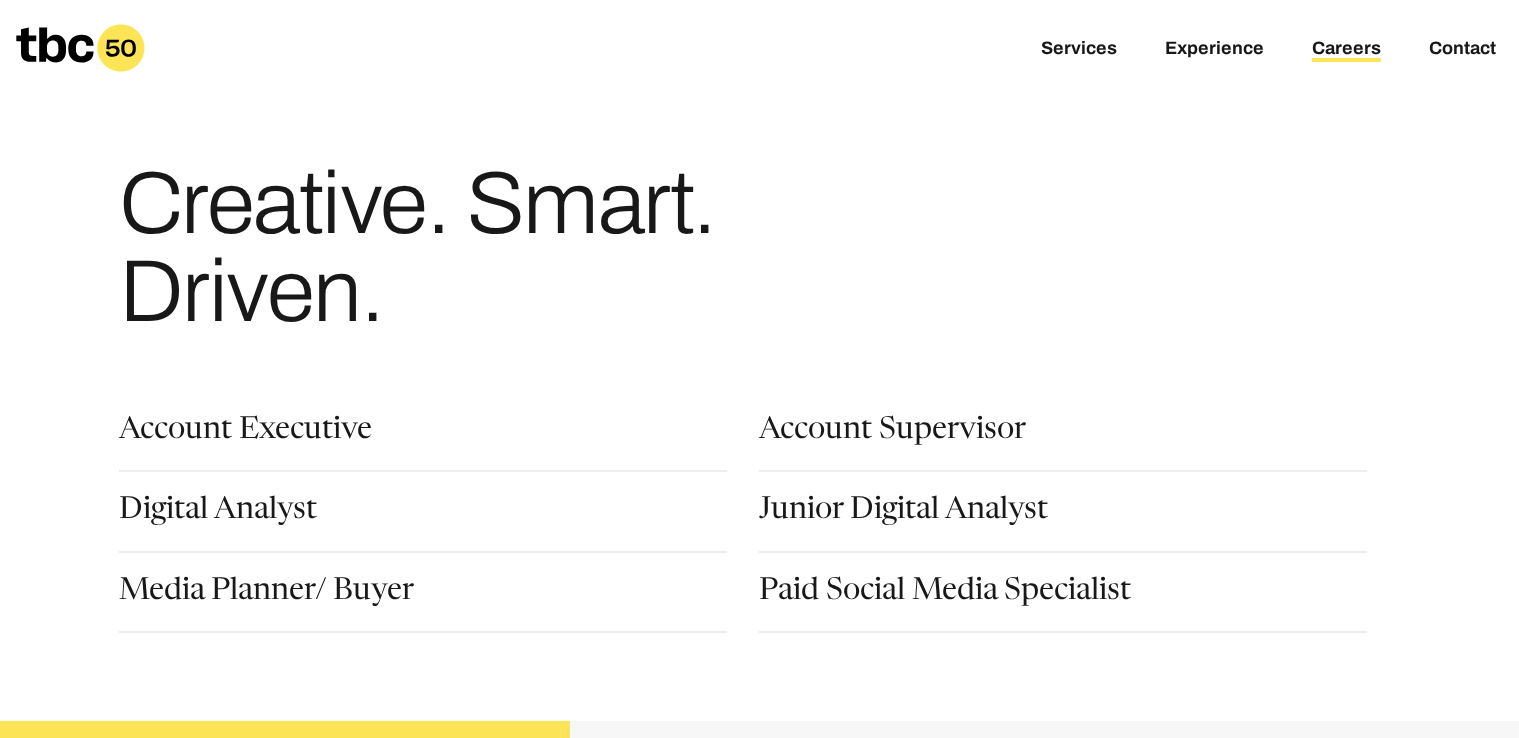click on "Account Supervisor" at bounding box center (1079, 456) 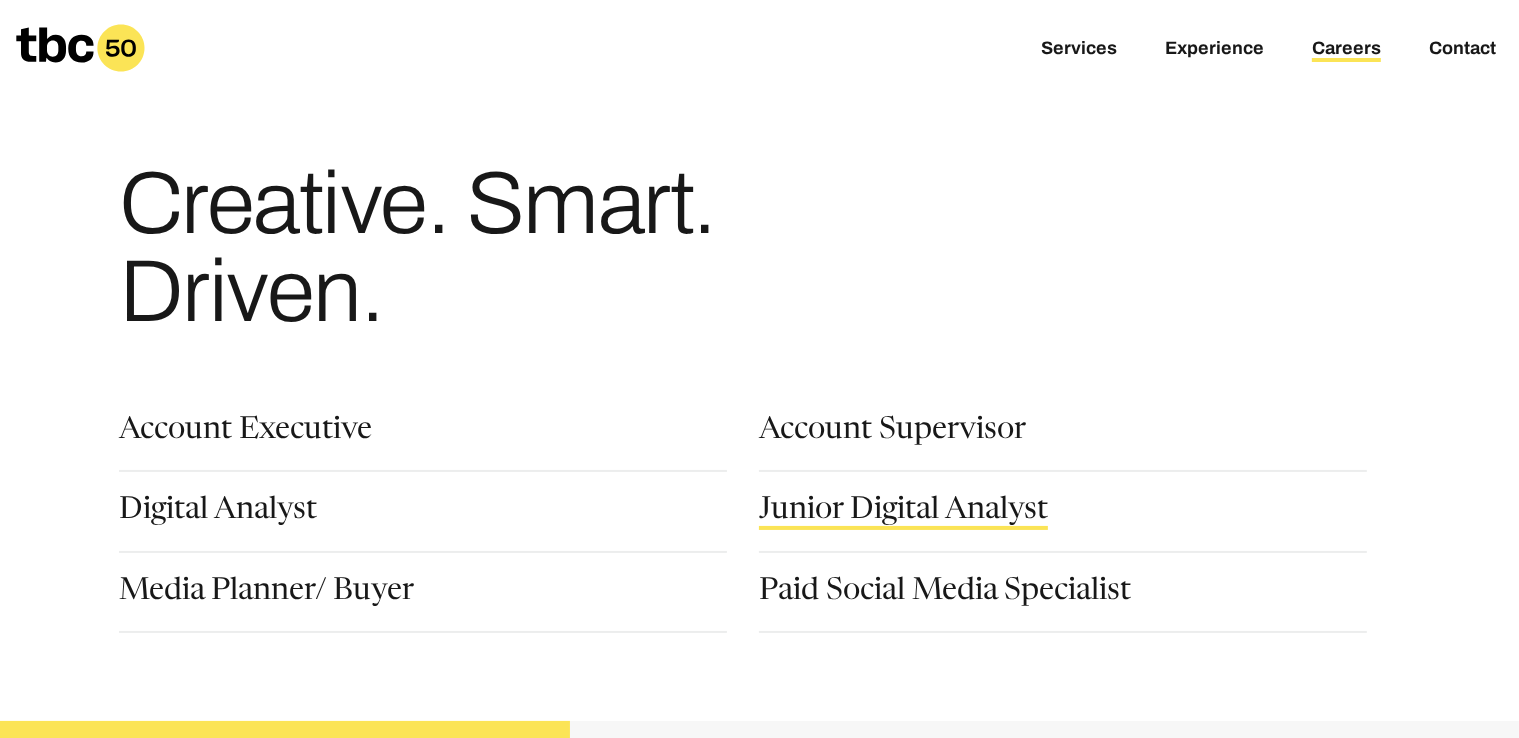 click on "Junior Digital Analyst" at bounding box center [903, 513] 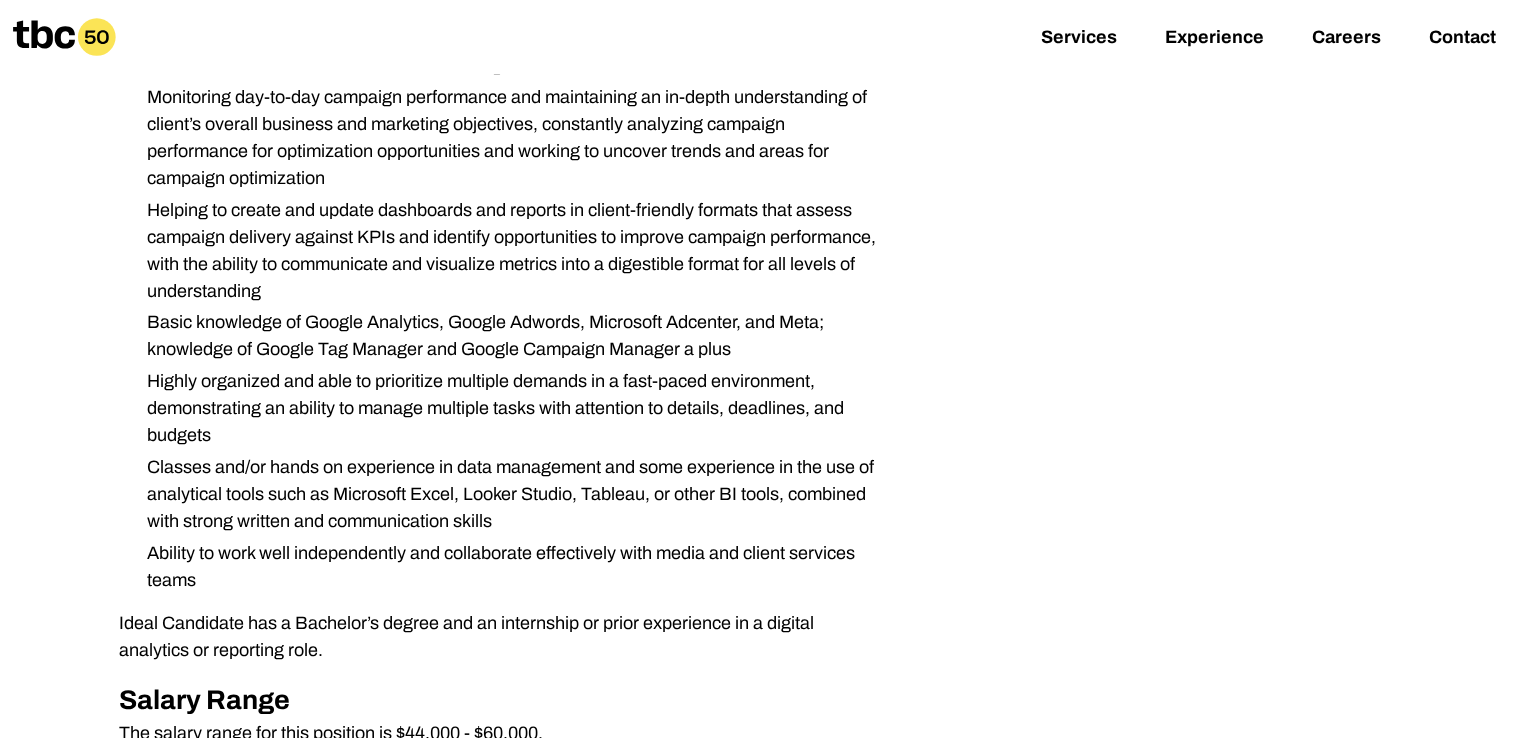 scroll, scrollTop: 900, scrollLeft: 0, axis: vertical 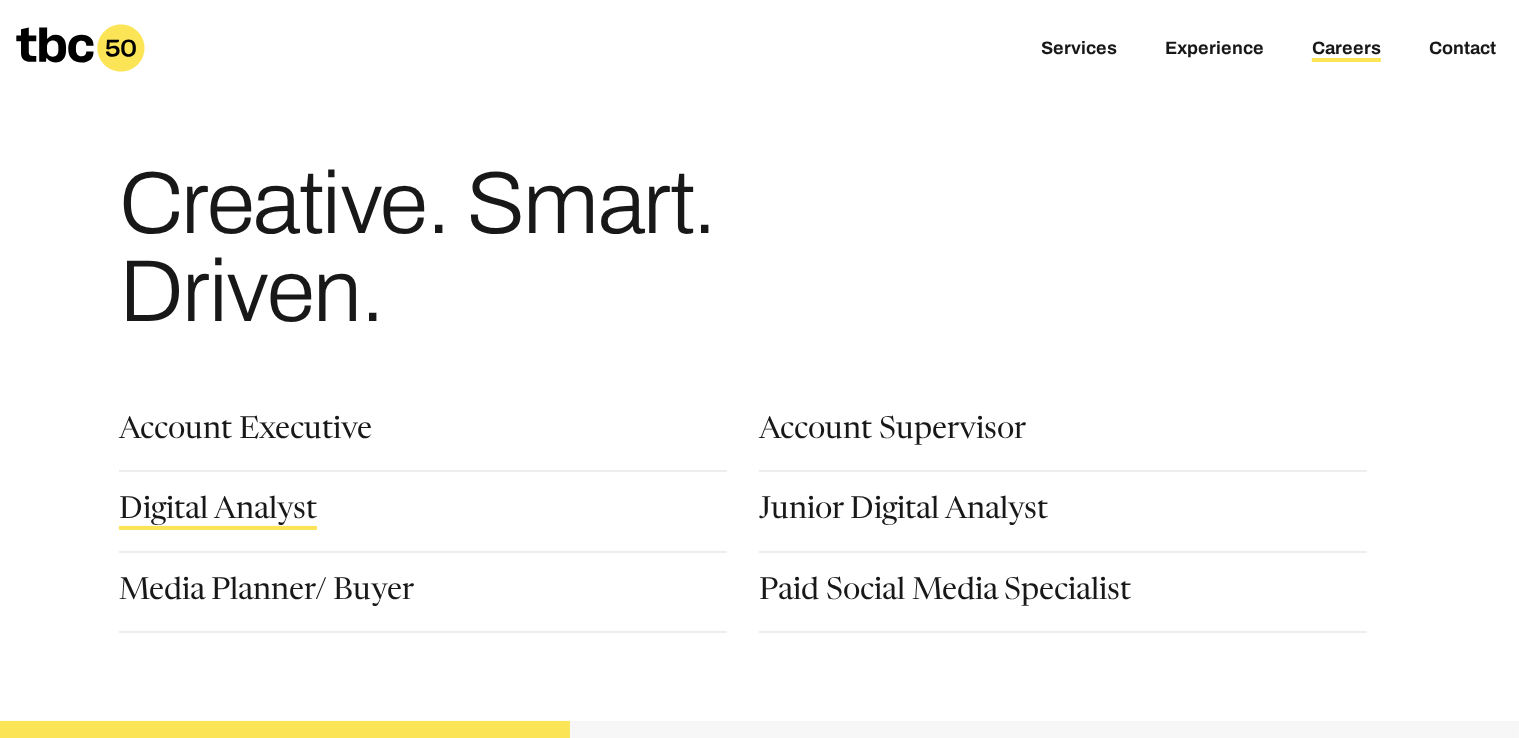 click on "Digital Analyst" at bounding box center (218, 513) 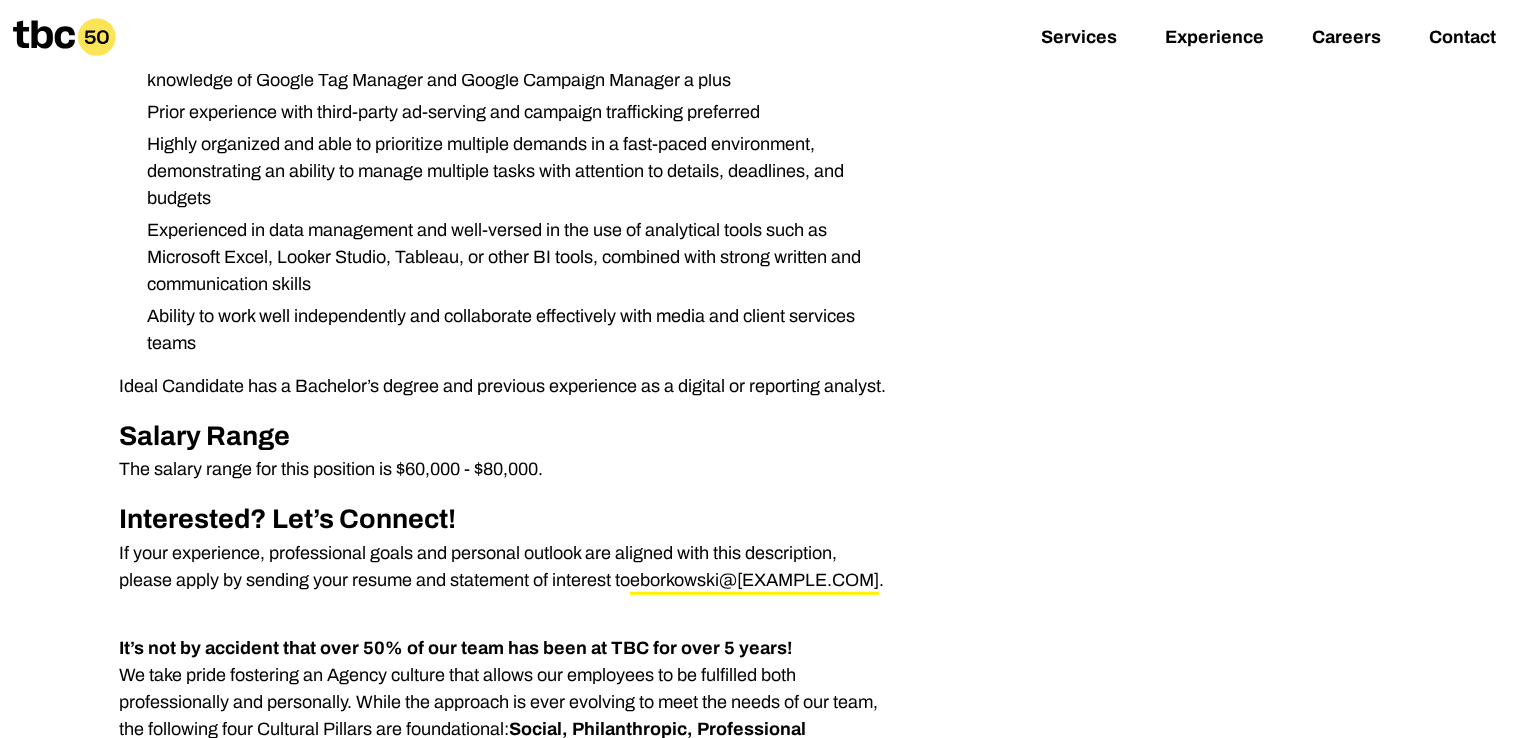 scroll, scrollTop: 1200, scrollLeft: 0, axis: vertical 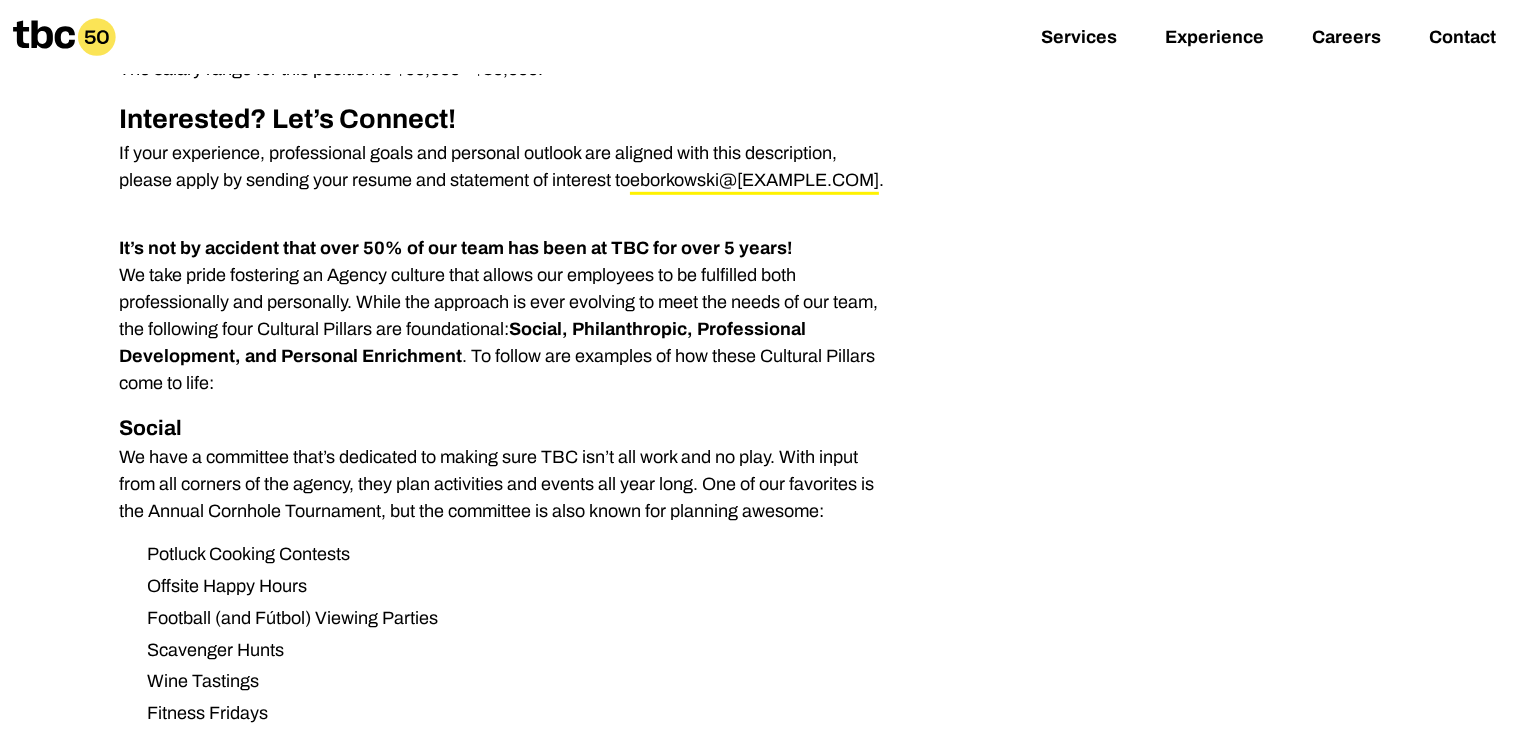 drag, startPoint x: 670, startPoint y: 170, endPoint x: 640, endPoint y: 213, distance: 52.43091 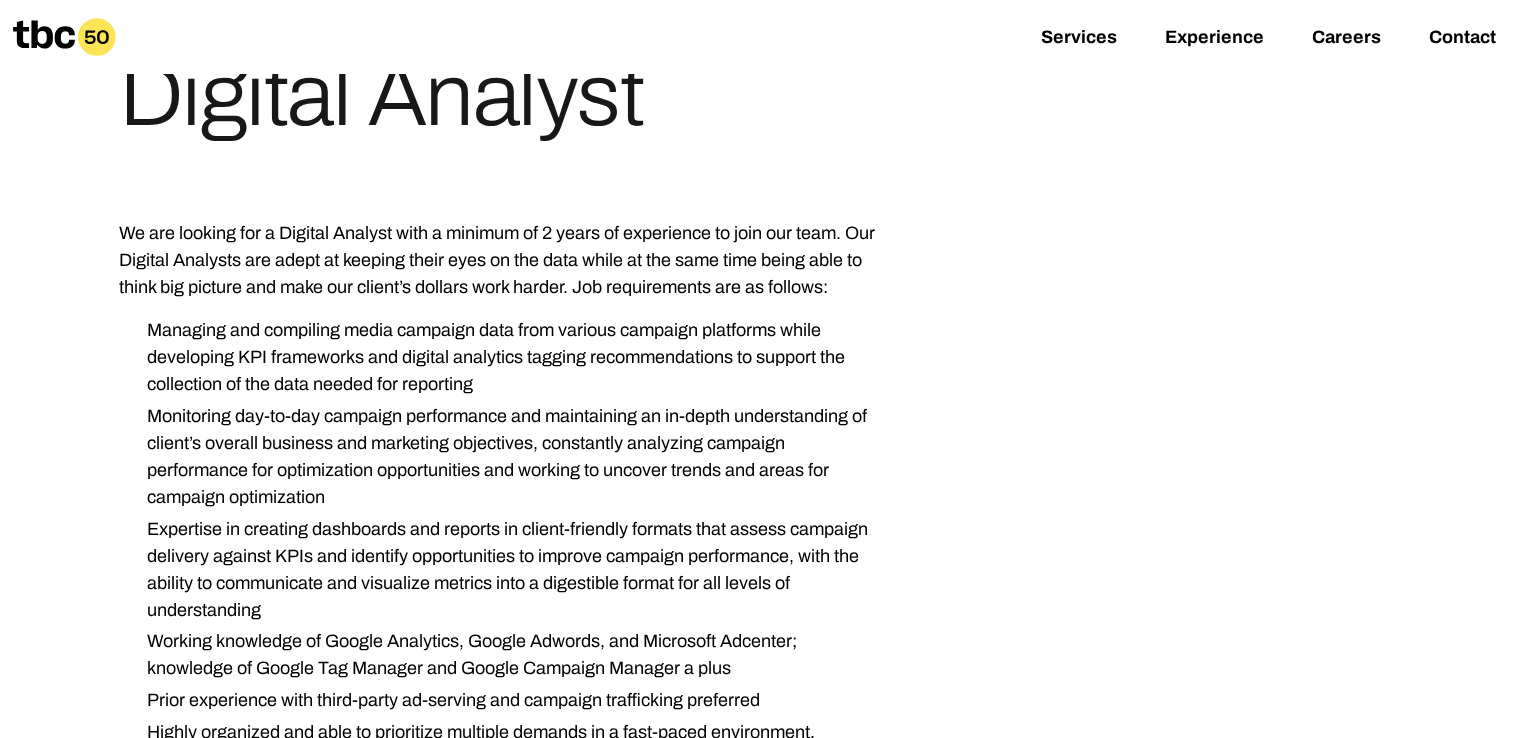 scroll, scrollTop: 300, scrollLeft: 0, axis: vertical 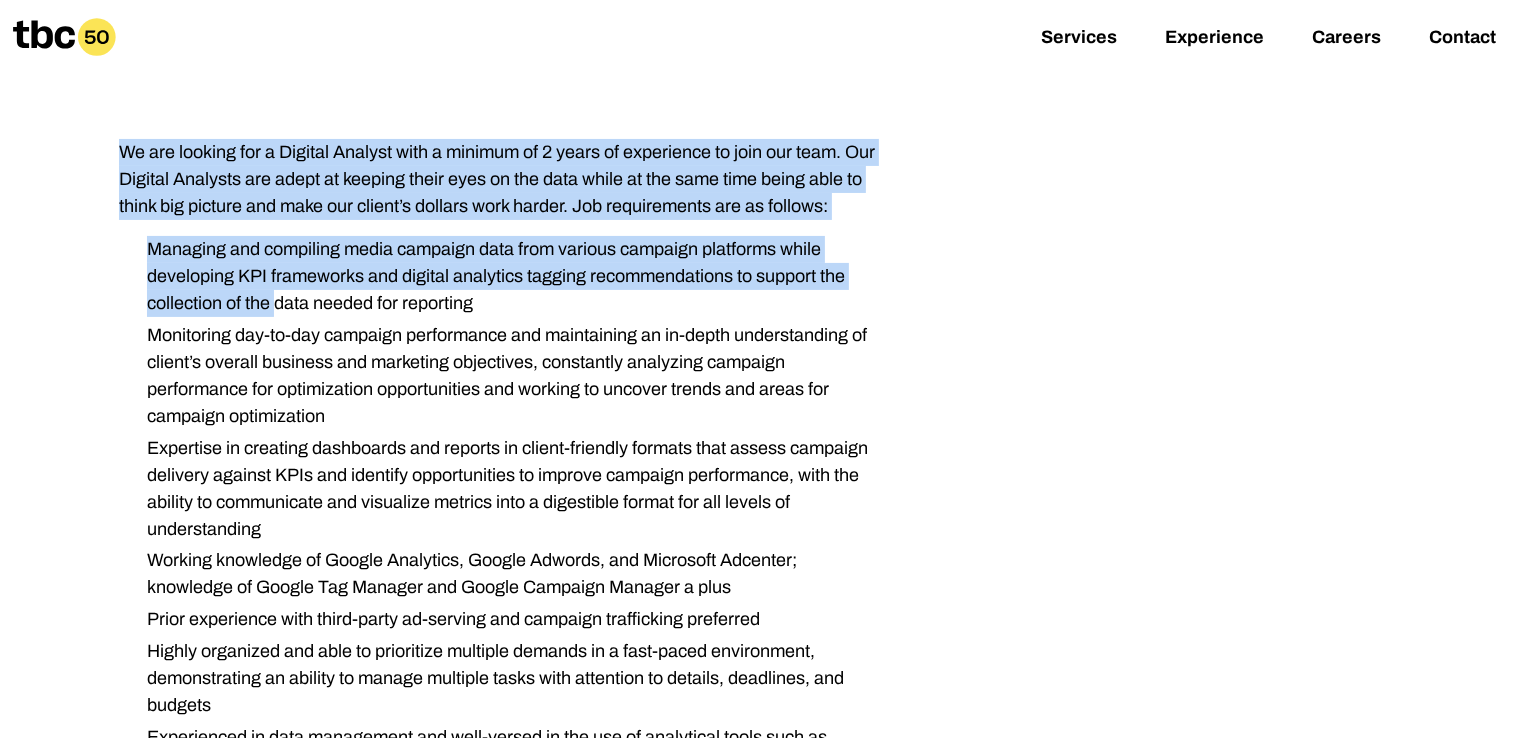drag, startPoint x: 120, startPoint y: 138, endPoint x: 277, endPoint y: 295, distance: 222.03152 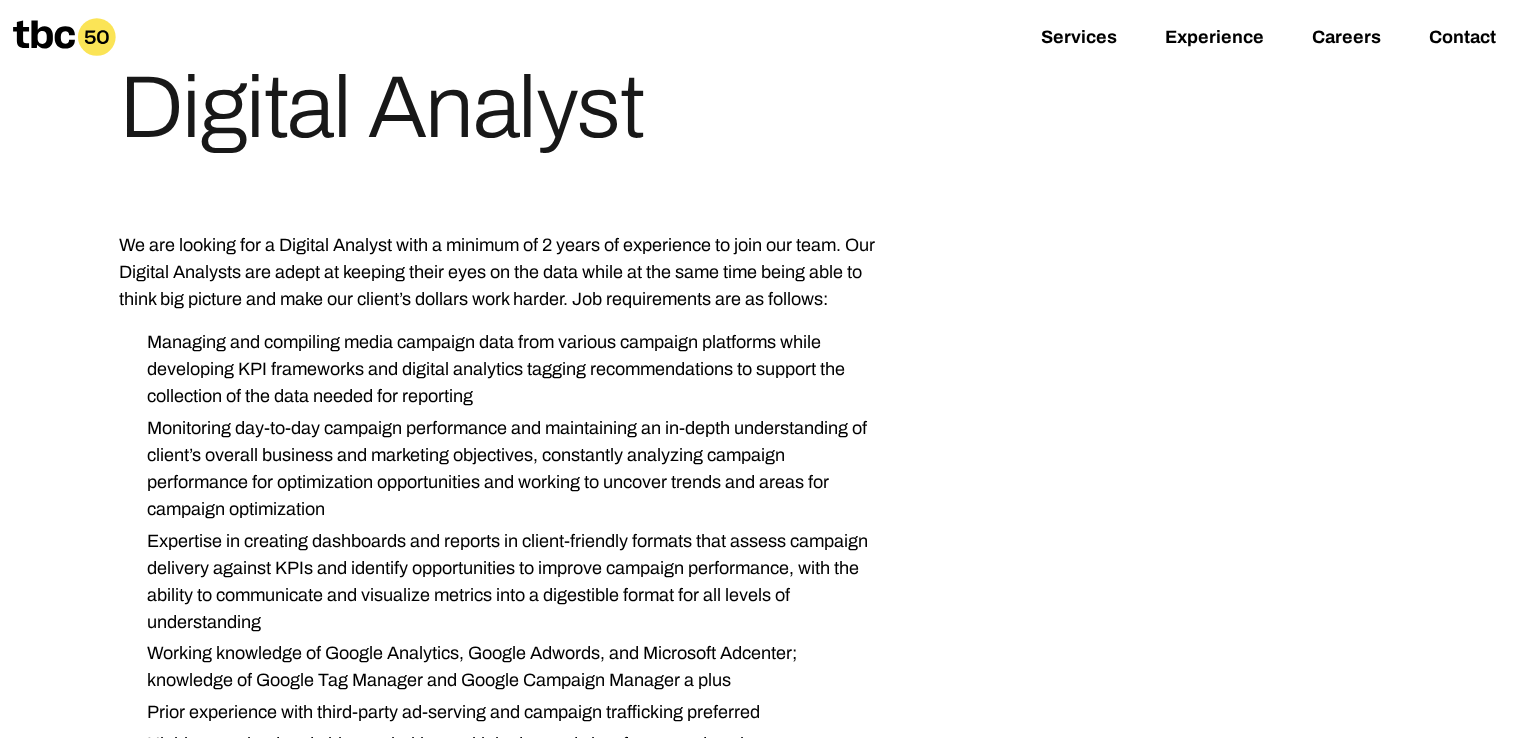 click on "Monitoring day-to-day campaign performance and maintaining an in-depth understanding of client’s overall business and marketing objectives, constantly analyzing campaign performance for optimization opportunities and working to uncover trends and areas for campaign optimization" at bounding box center (508, 469) 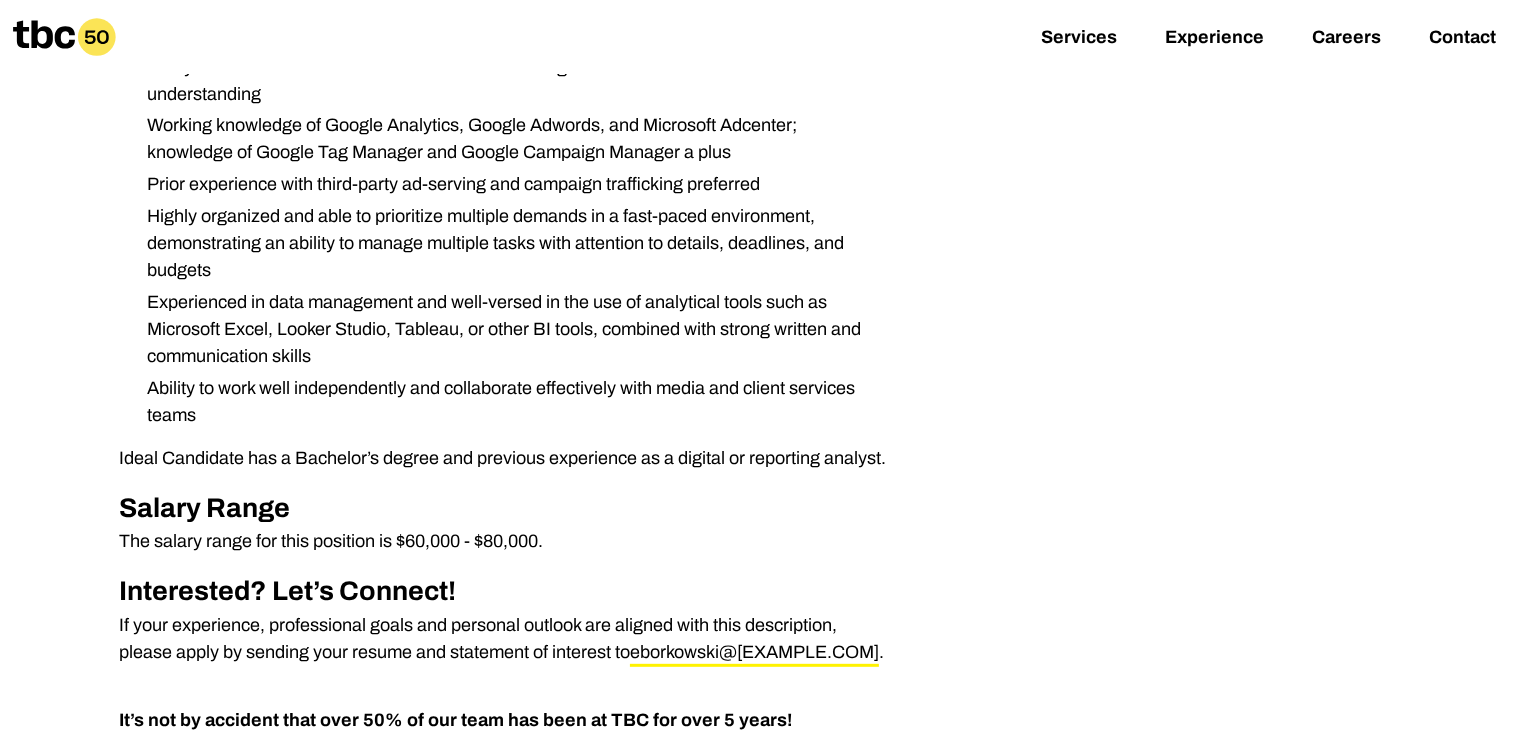 scroll, scrollTop: 900, scrollLeft: 0, axis: vertical 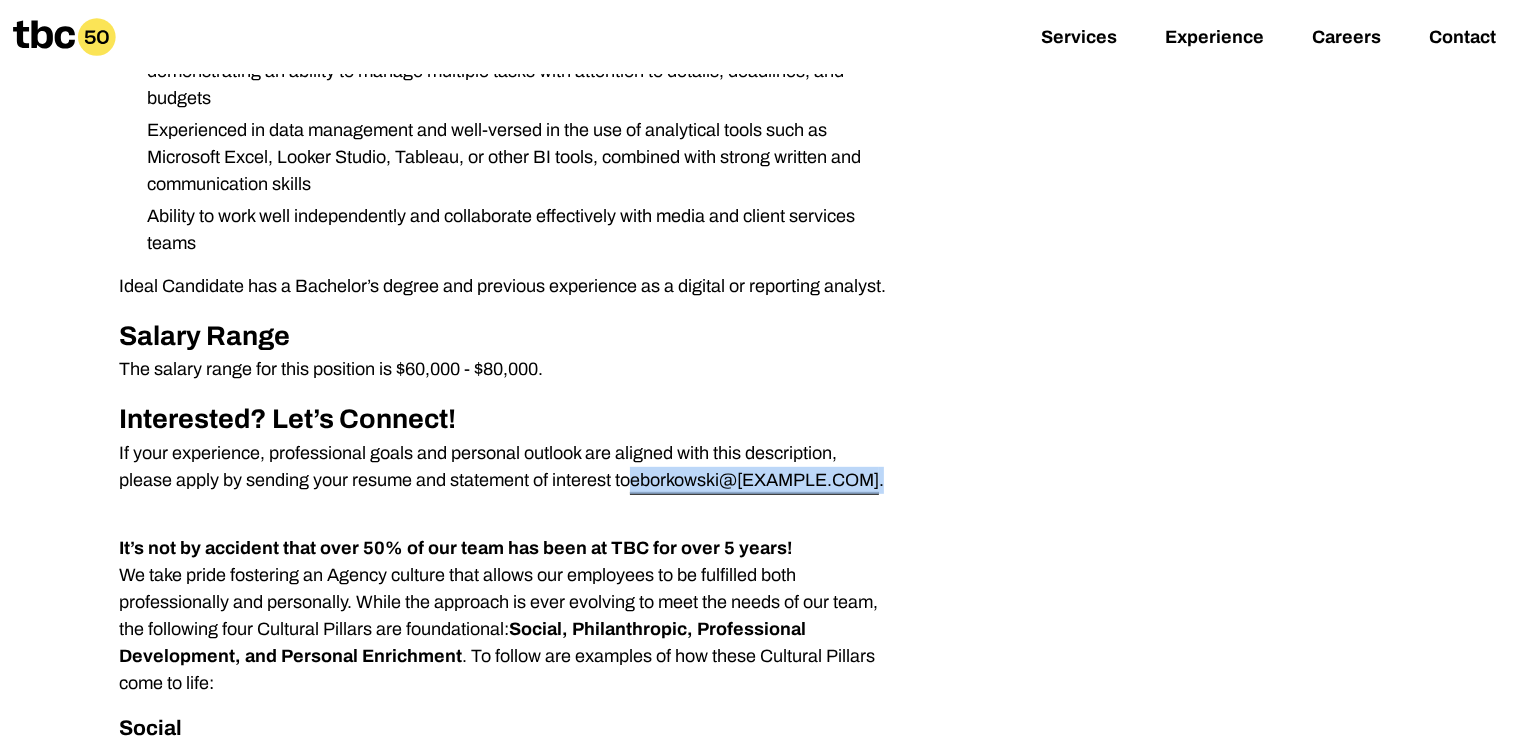 drag, startPoint x: 823, startPoint y: 474, endPoint x: 639, endPoint y: 479, distance: 184.06792 